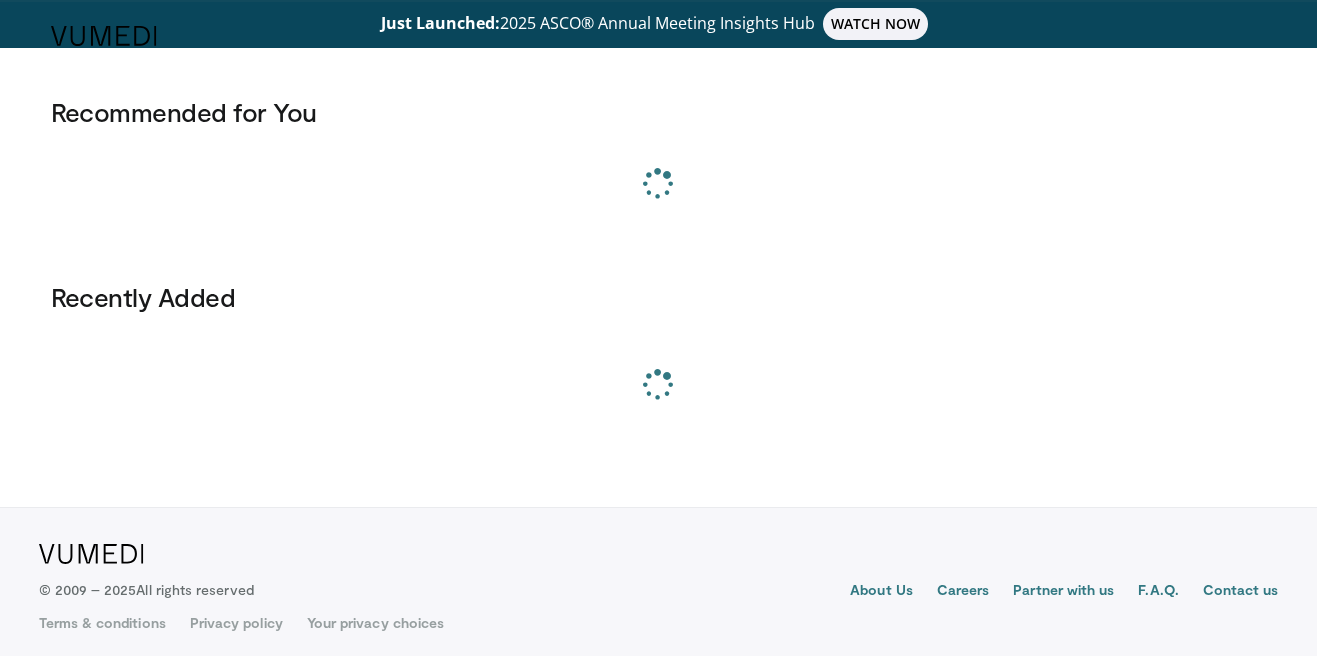 scroll, scrollTop: 0, scrollLeft: 0, axis: both 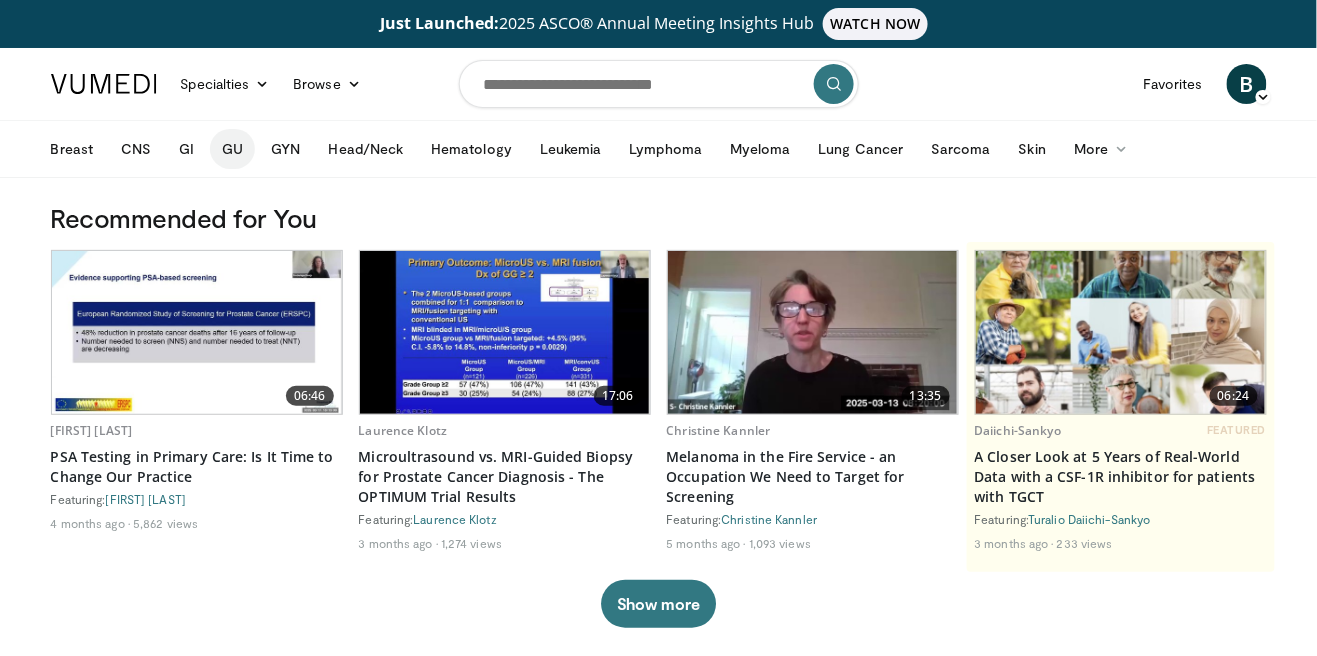 click on "GU" at bounding box center (232, 149) 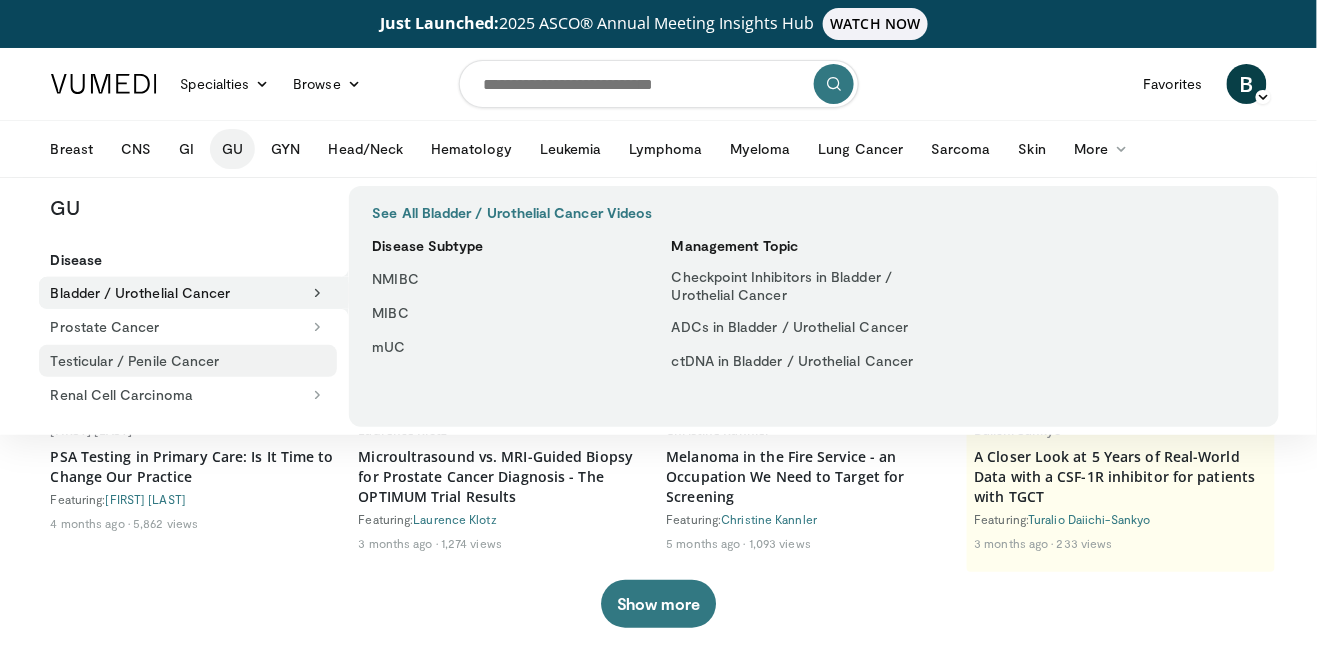 click on "Testicular / Penile Cancer" at bounding box center (188, 361) 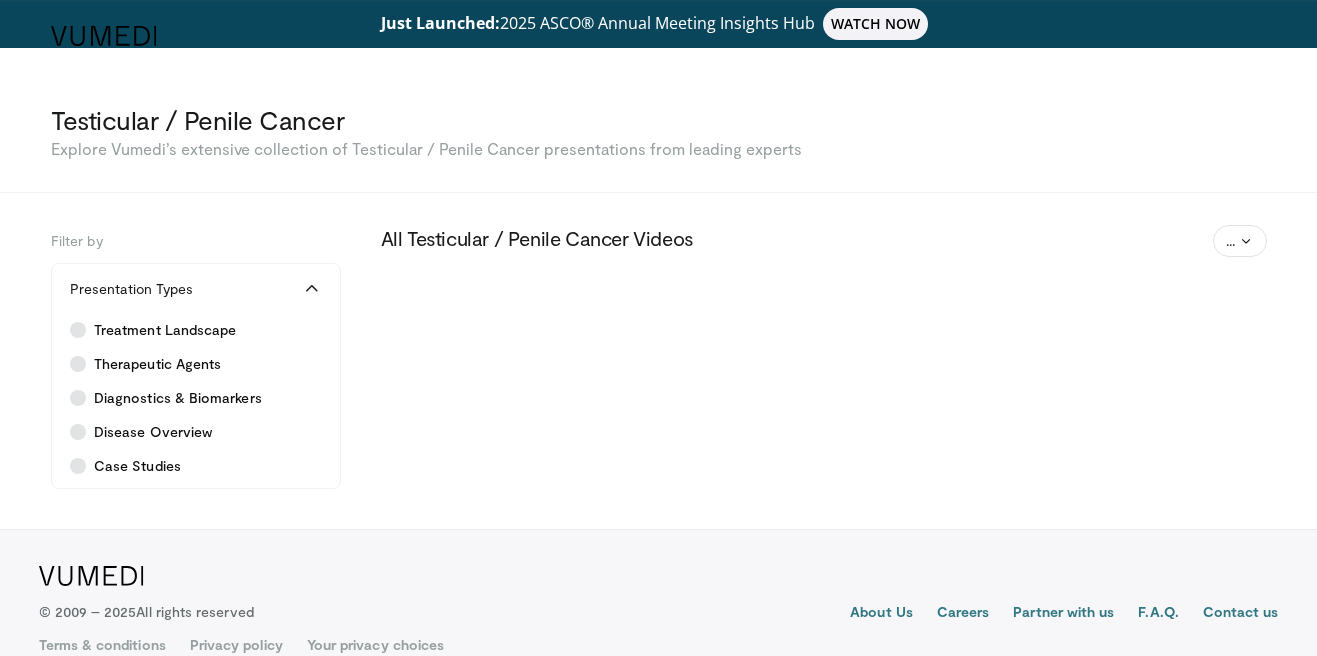 scroll, scrollTop: 0, scrollLeft: 0, axis: both 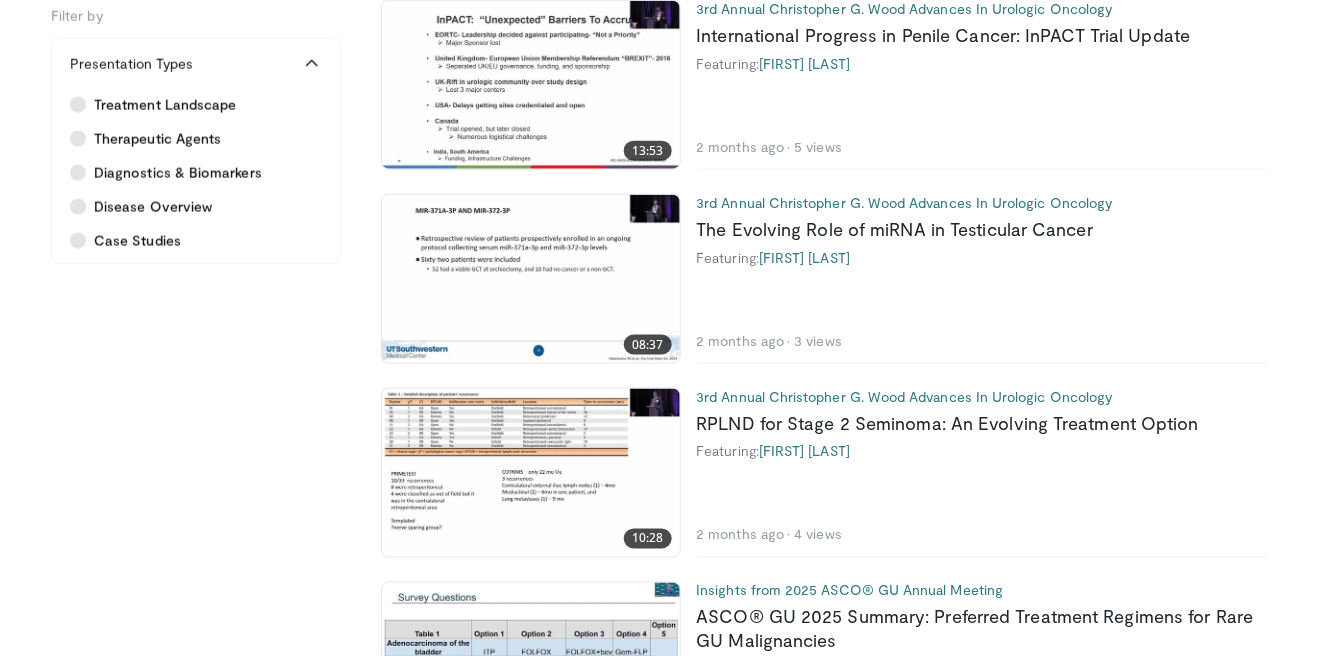click at bounding box center (531, 473) 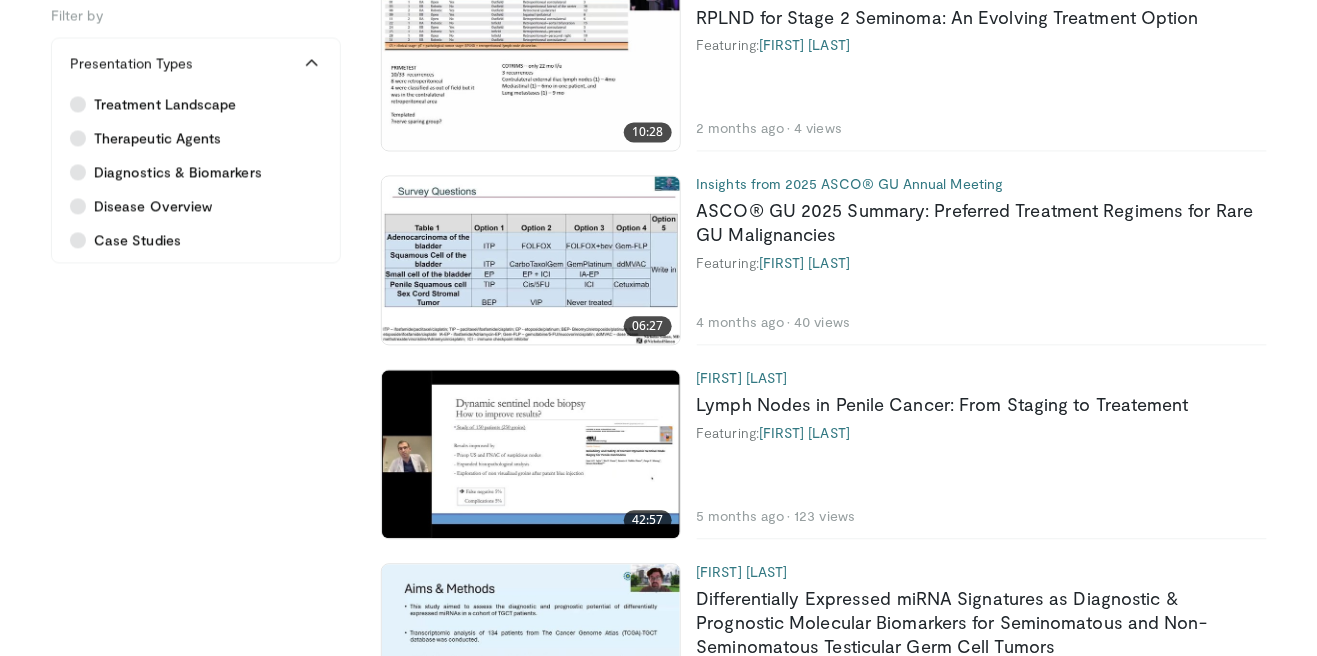 scroll, scrollTop: 970, scrollLeft: 0, axis: vertical 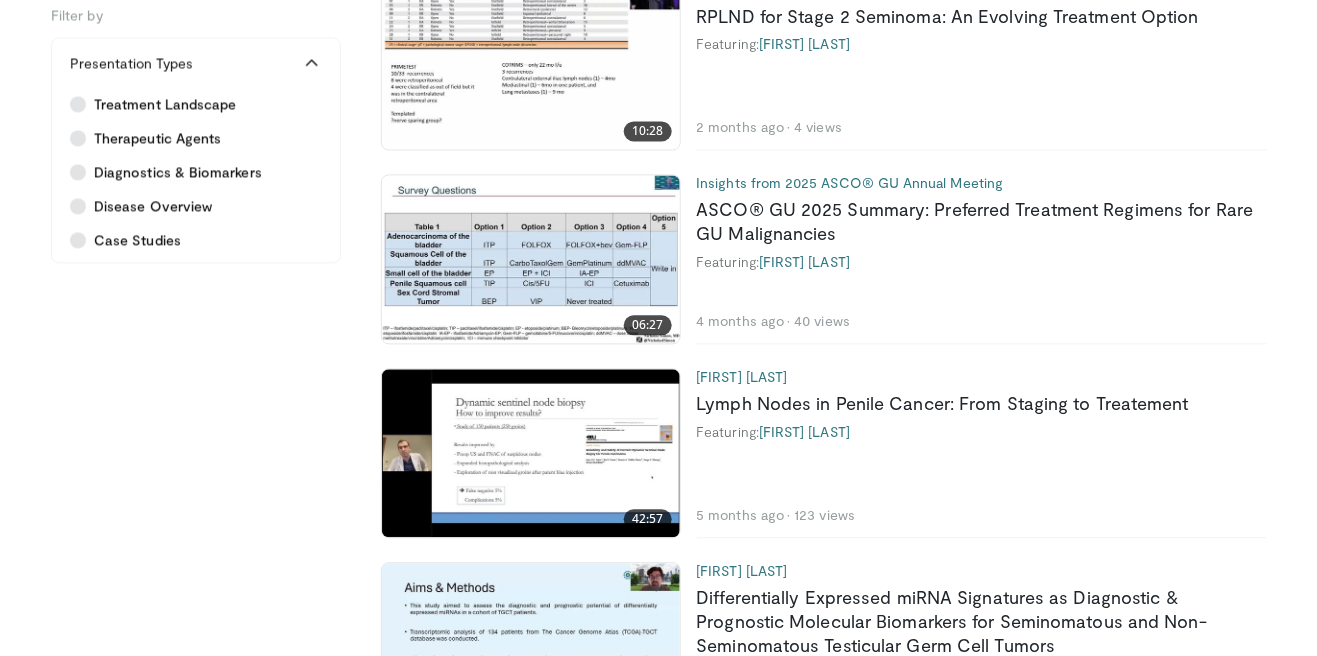 click at bounding box center (531, 454) 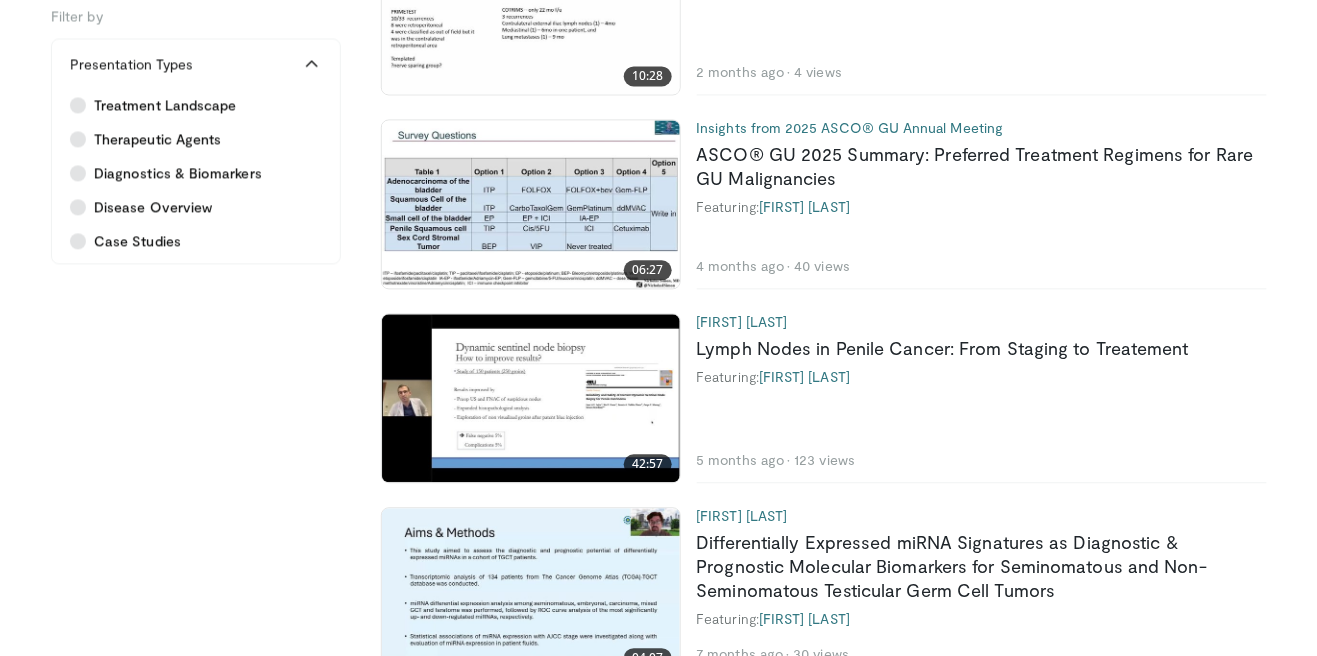 scroll, scrollTop: 1066, scrollLeft: 0, axis: vertical 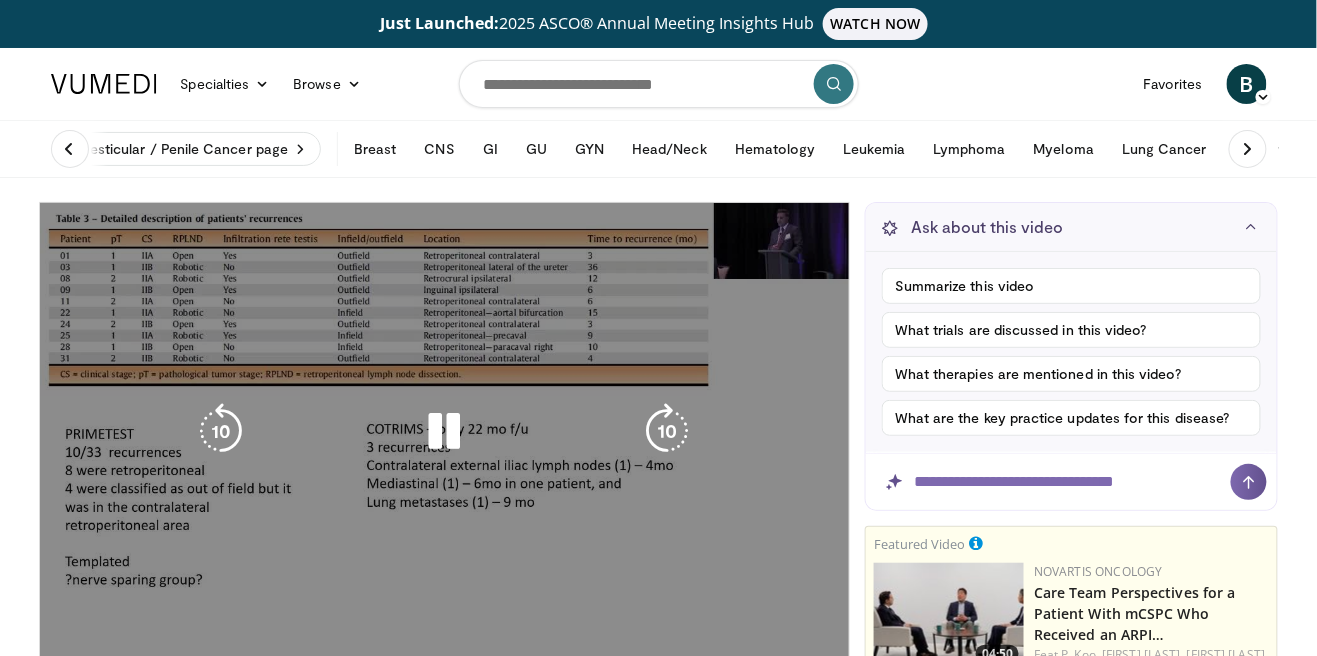 click on "10 seconds
Tap to unmute" at bounding box center (445, 431) 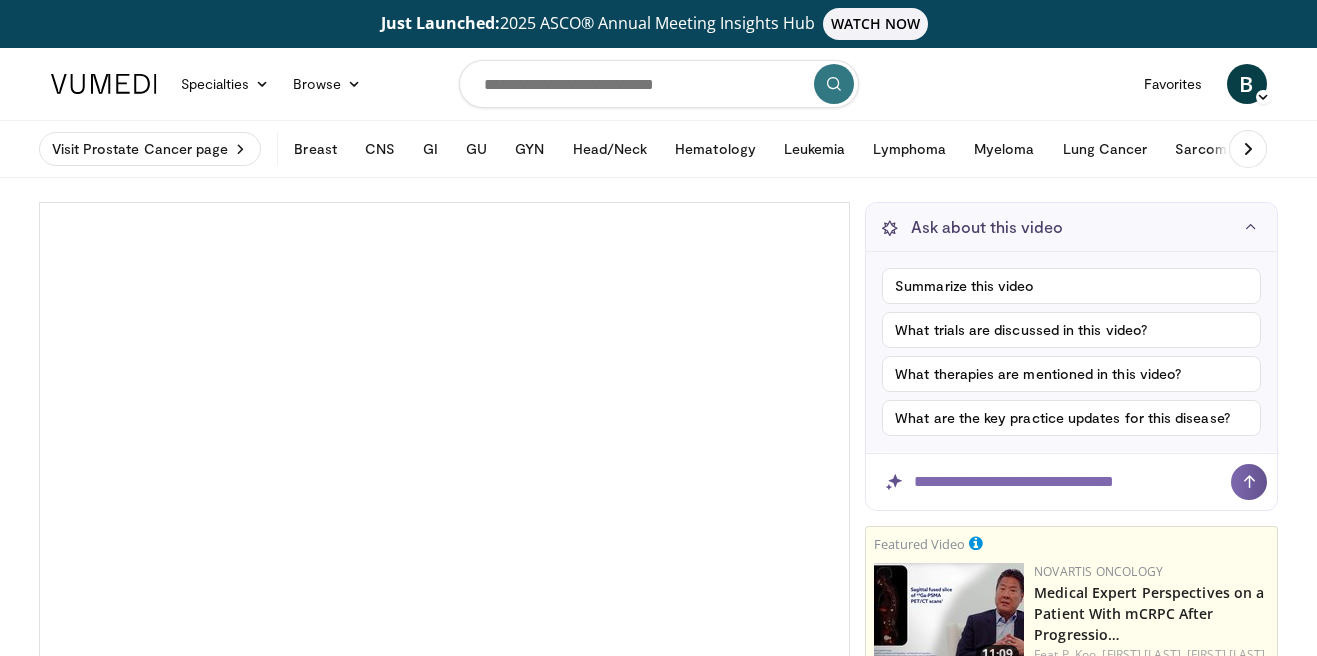 scroll, scrollTop: 0, scrollLeft: 0, axis: both 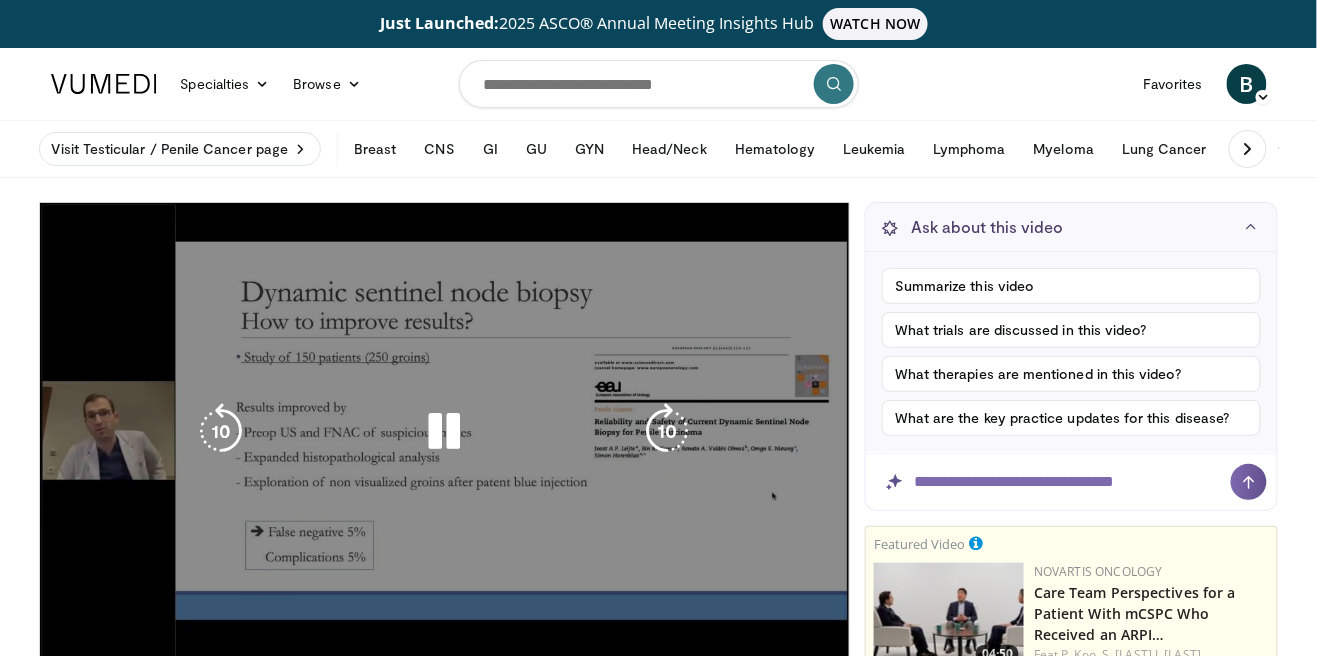 click on "10 seconds
Tap to unmute" at bounding box center (445, 431) 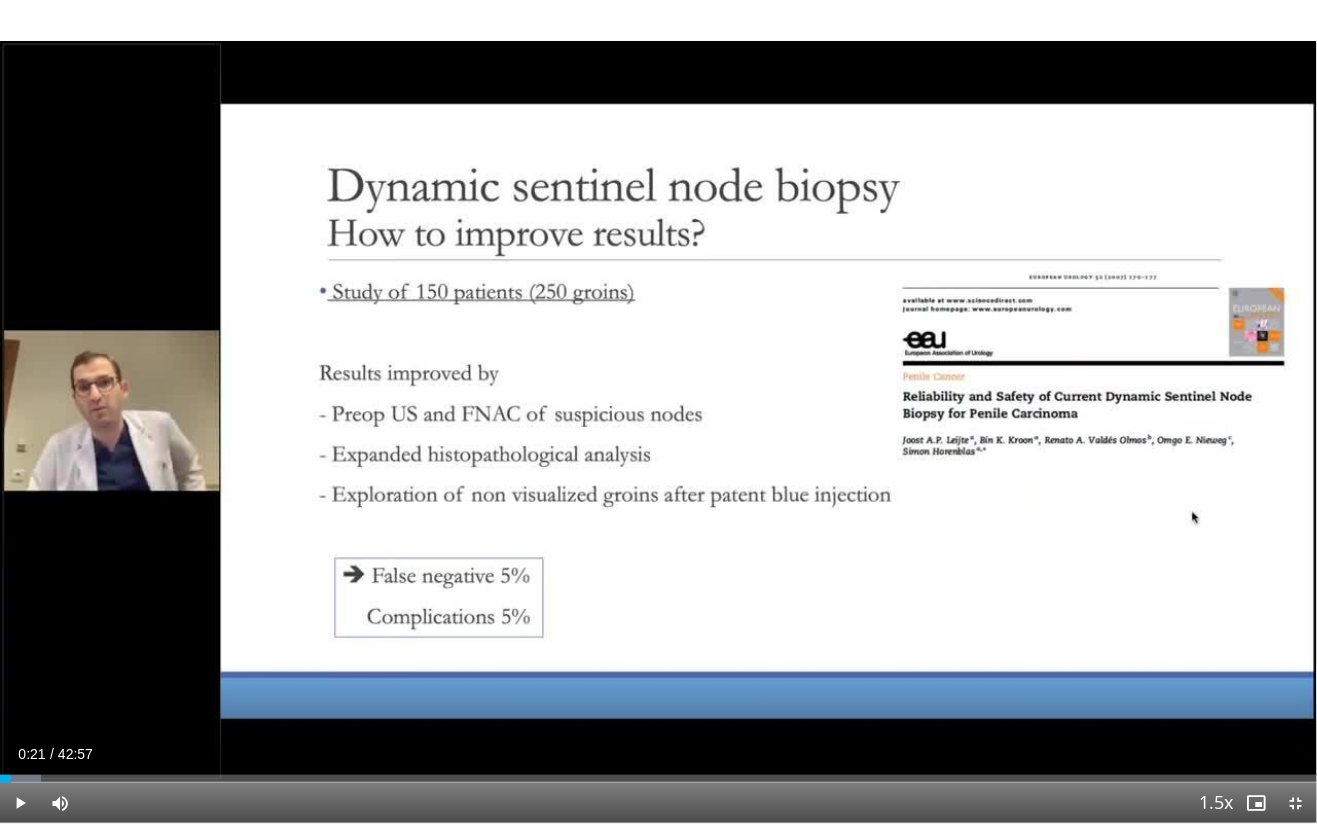 click on "10 seconds
Tap to unmute" at bounding box center (658, 411) 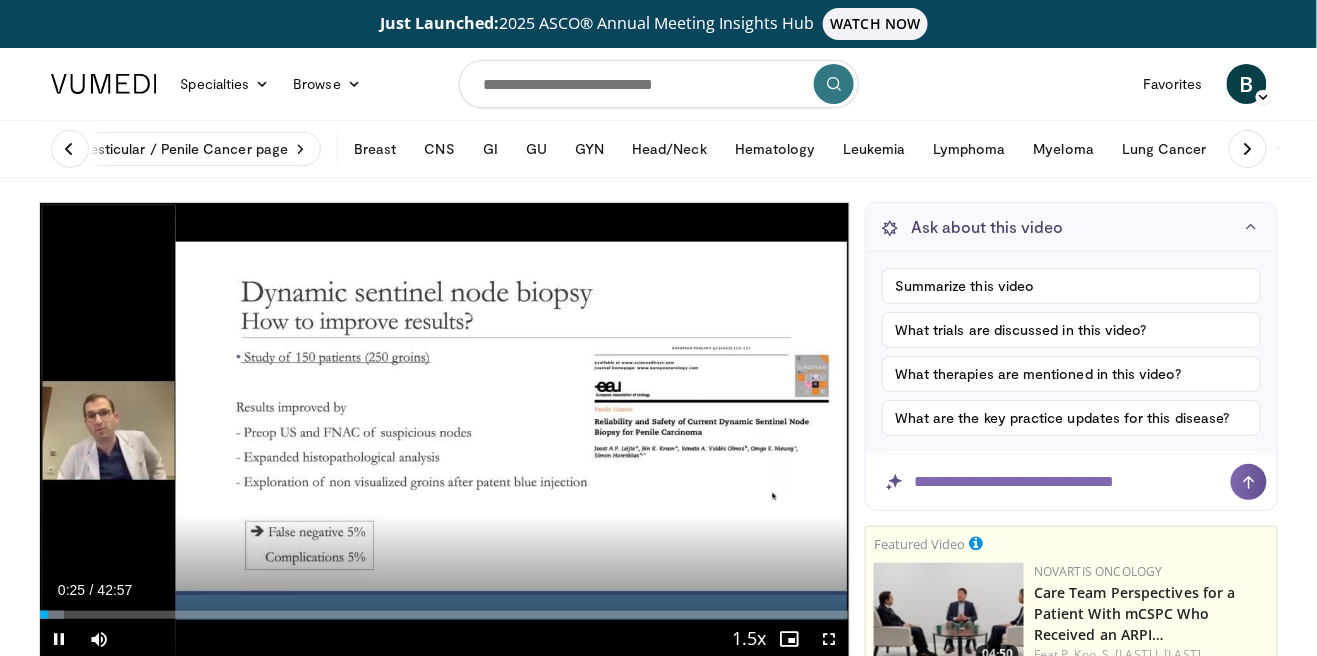 click on "10 seconds
Tap to unmute" at bounding box center (445, 431) 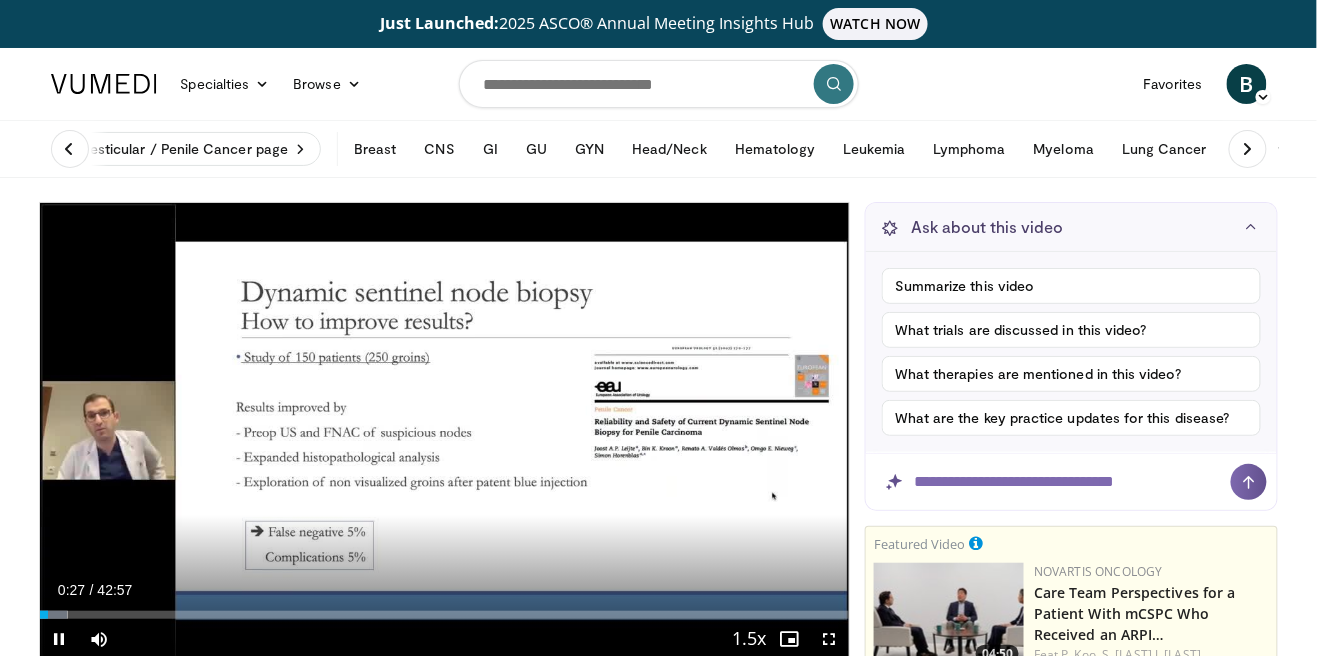 click on "10 seconds
Tap to unmute" at bounding box center [445, 431] 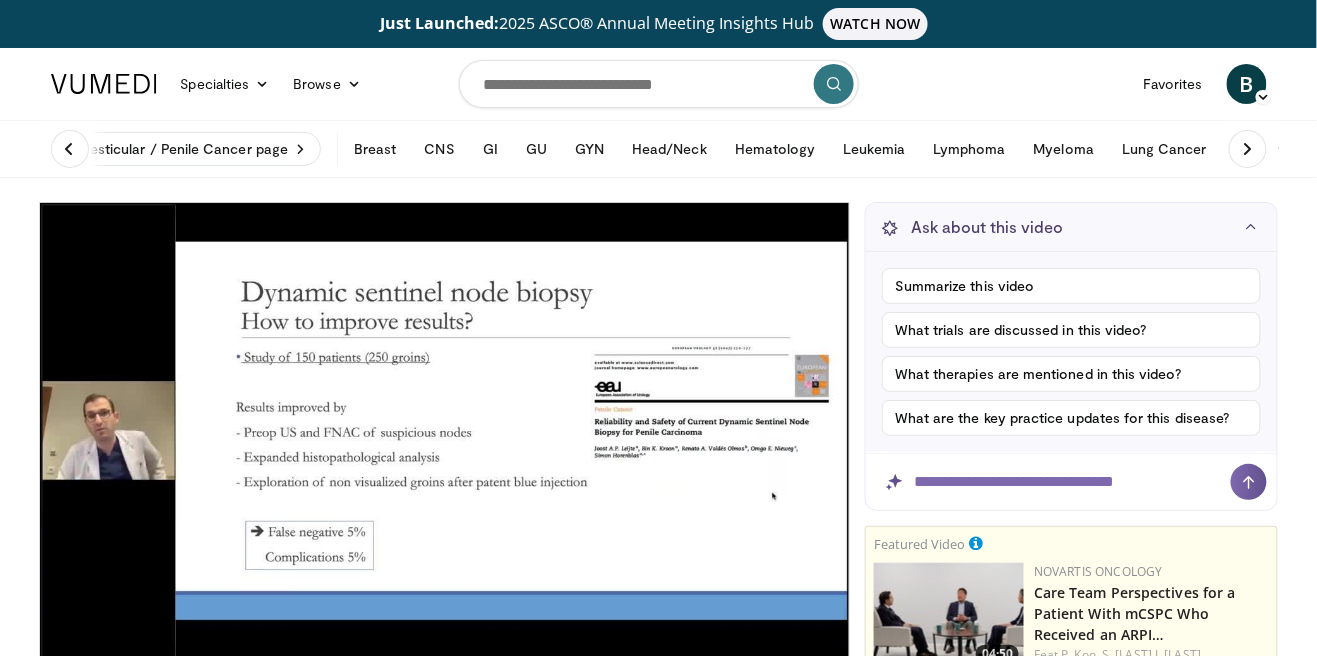 click on "10 seconds
Tap to unmute" at bounding box center (445, 431) 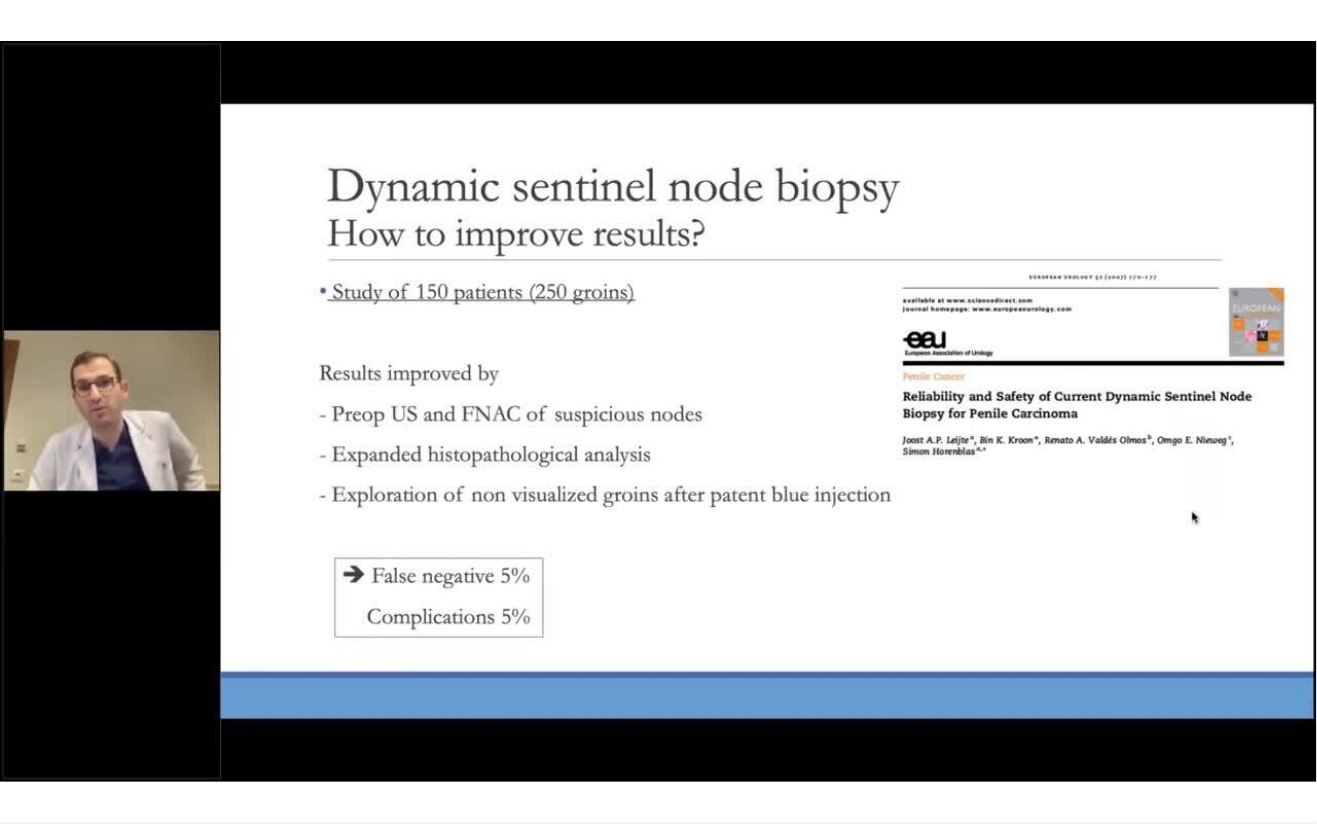 click on "10 seconds
Tap to unmute" at bounding box center (658, 411) 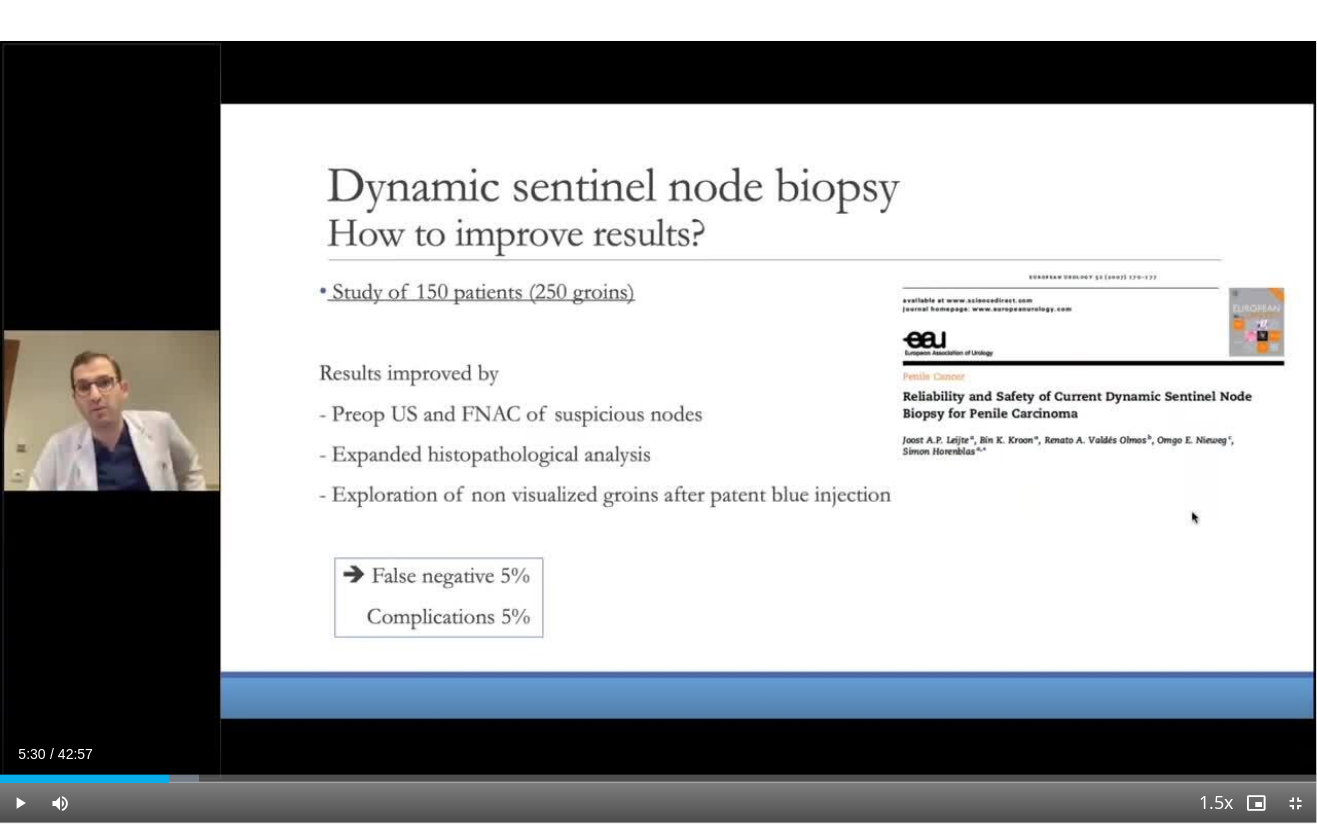 click on "10 seconds
Tap to unmute" at bounding box center [658, 411] 